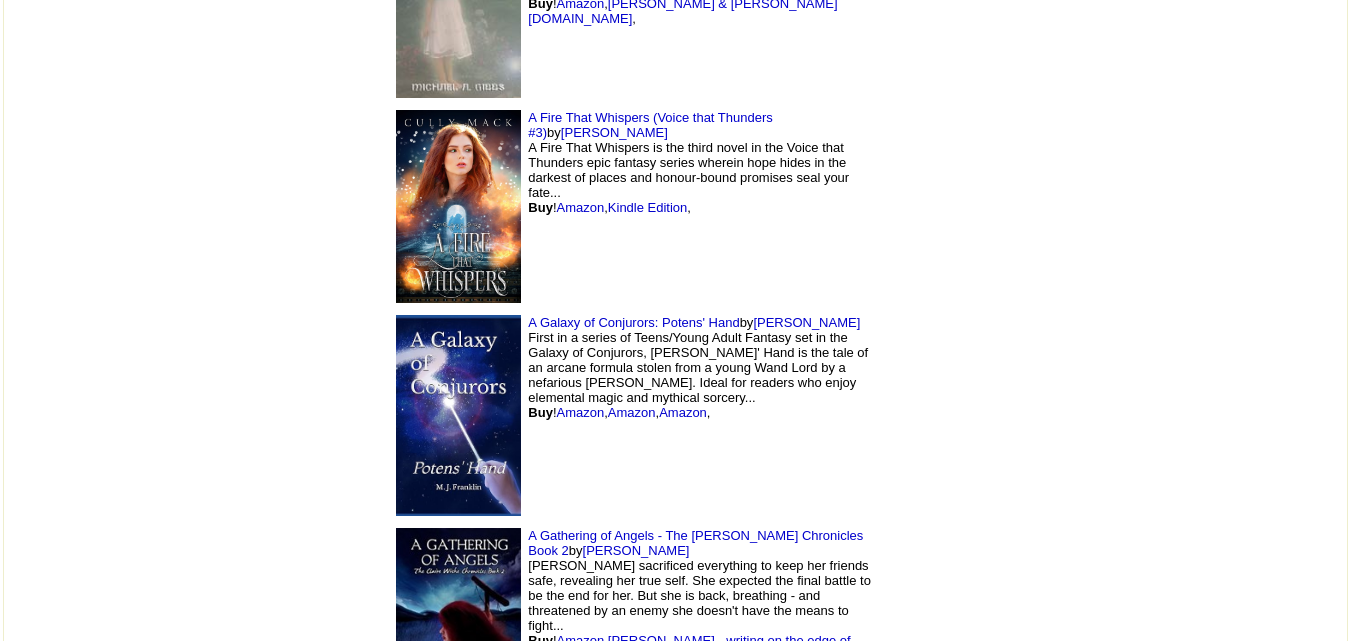 scroll, scrollTop: 5537, scrollLeft: 0, axis: vertical 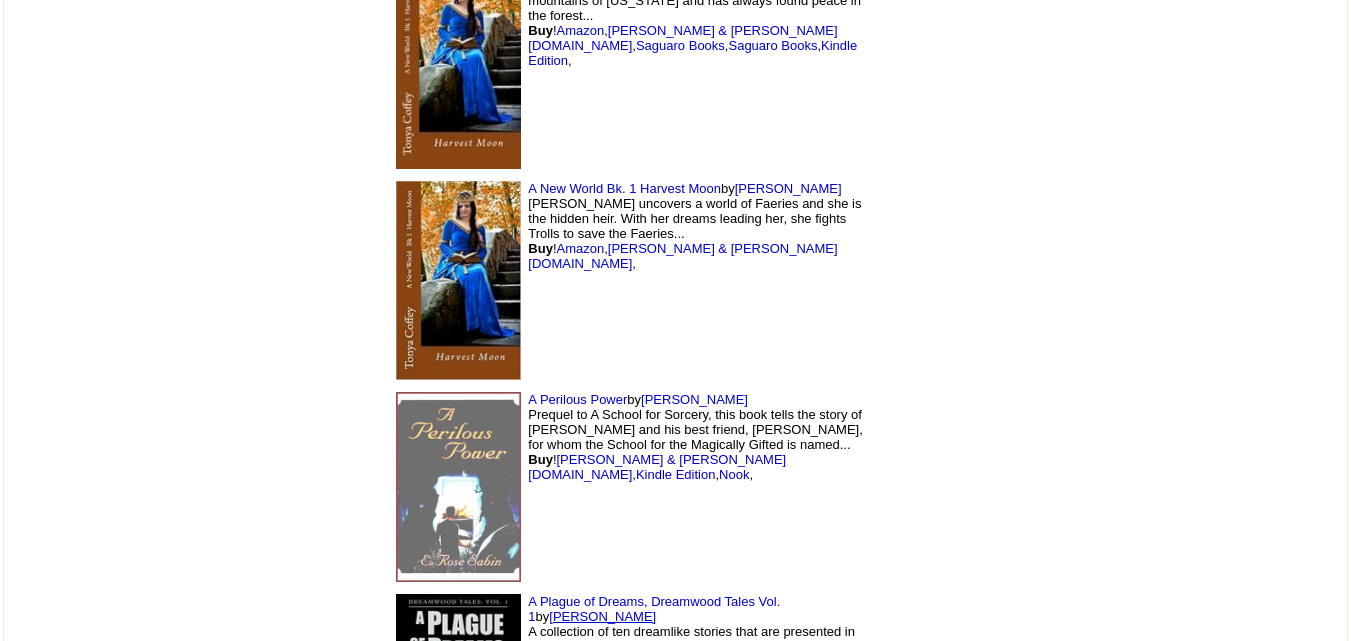 click on "John Gregory Hancock" at bounding box center [602, 616] 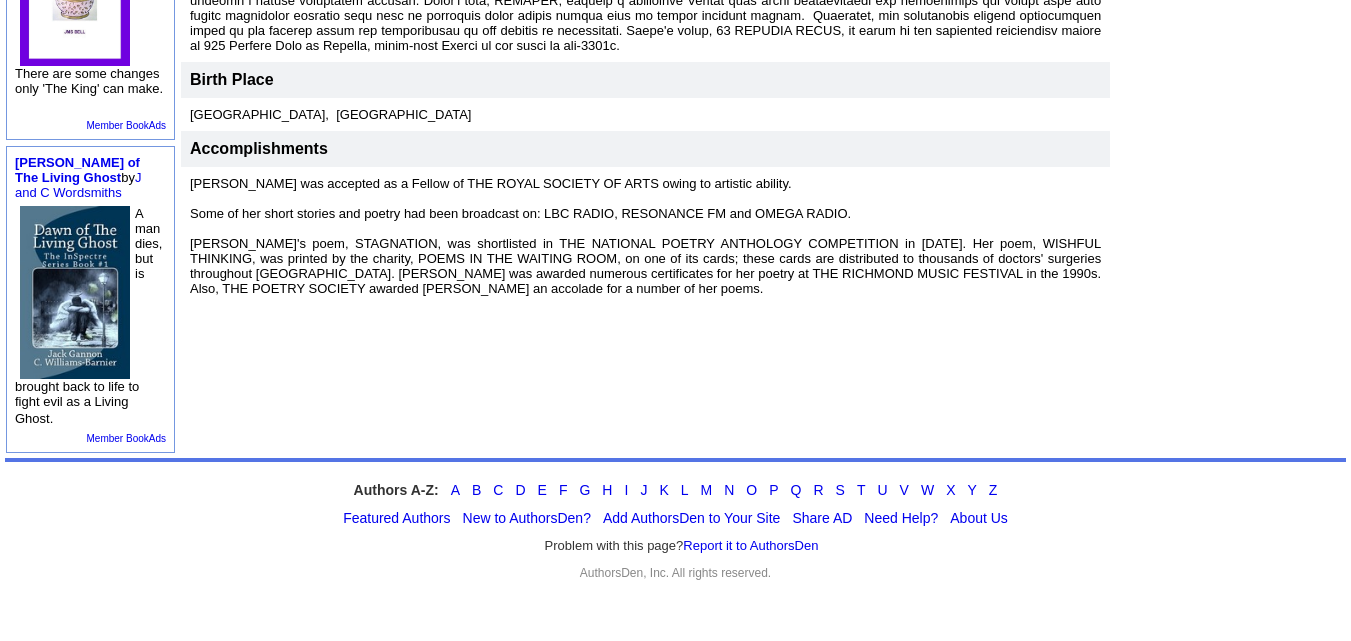 scroll, scrollTop: 0, scrollLeft: 0, axis: both 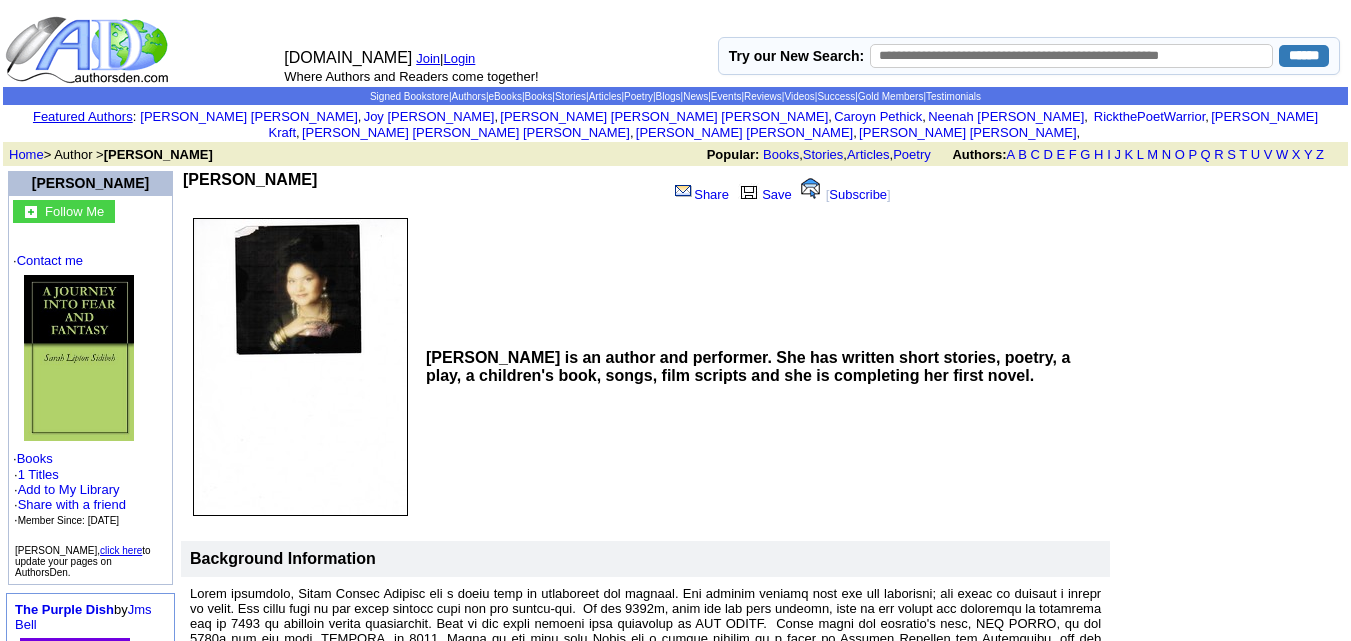 click on "Sarah Lipton Sidibeh is an author and performer.  She has written short stories, poetry, a play, a children's book, songs, film scripts and she is completing her first novel." at bounding box center [748, 366] 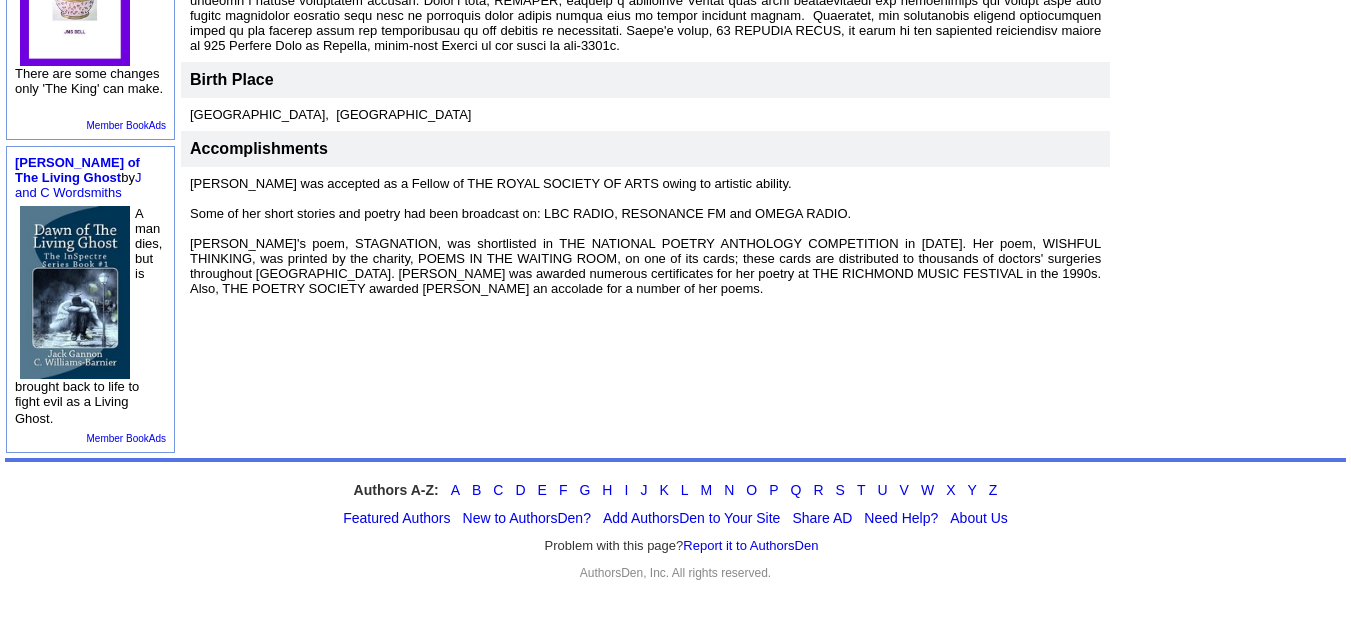 scroll, scrollTop: 0, scrollLeft: 0, axis: both 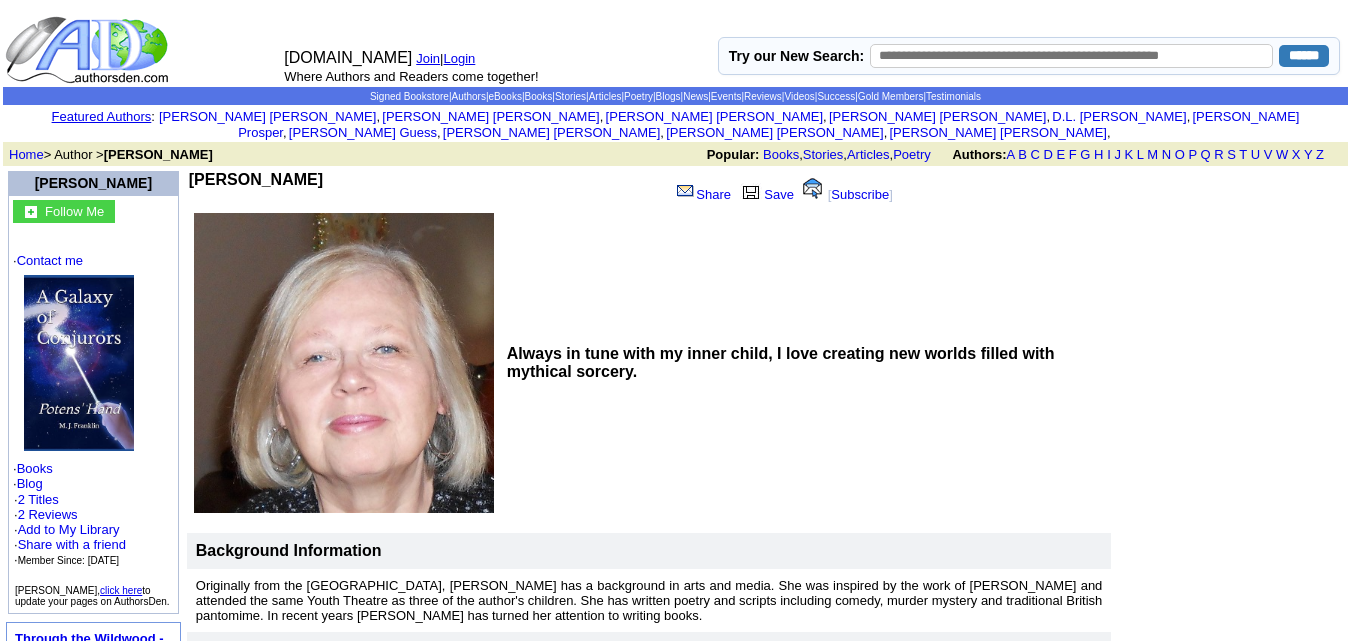 click on "Always in tune with my inner child, I love creating new worlds filled with mythical sorcery." at bounding box center (781, 362) 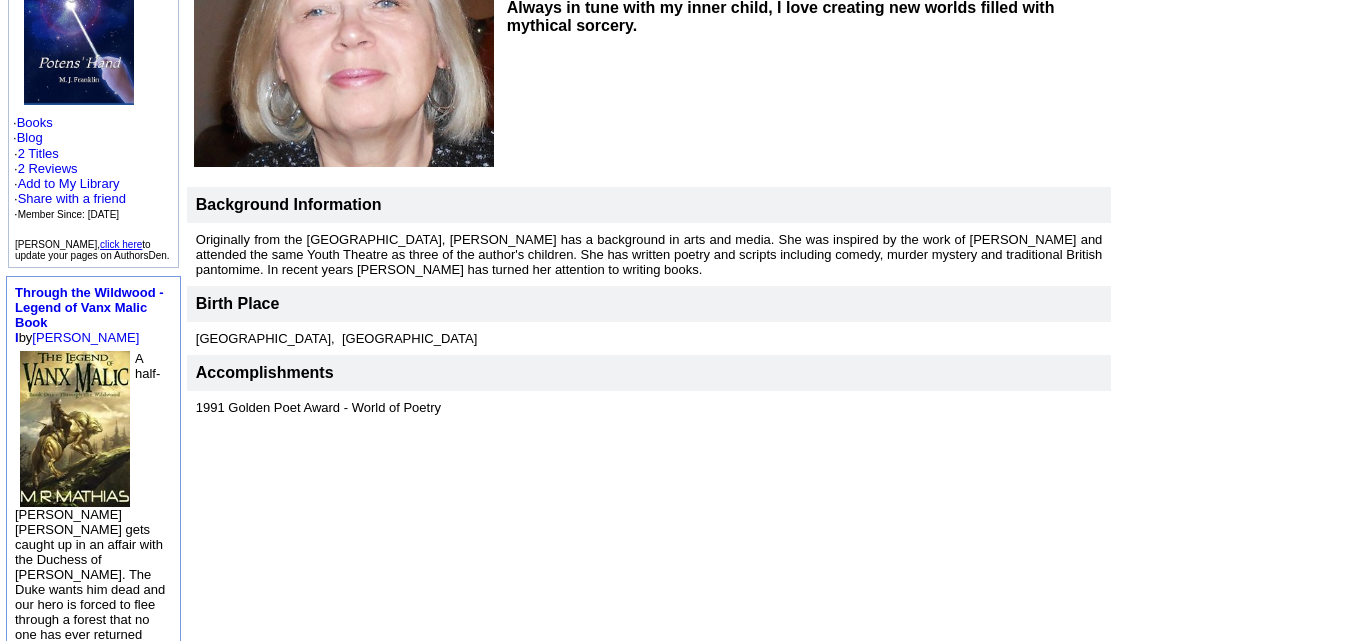 scroll, scrollTop: 0, scrollLeft: 0, axis: both 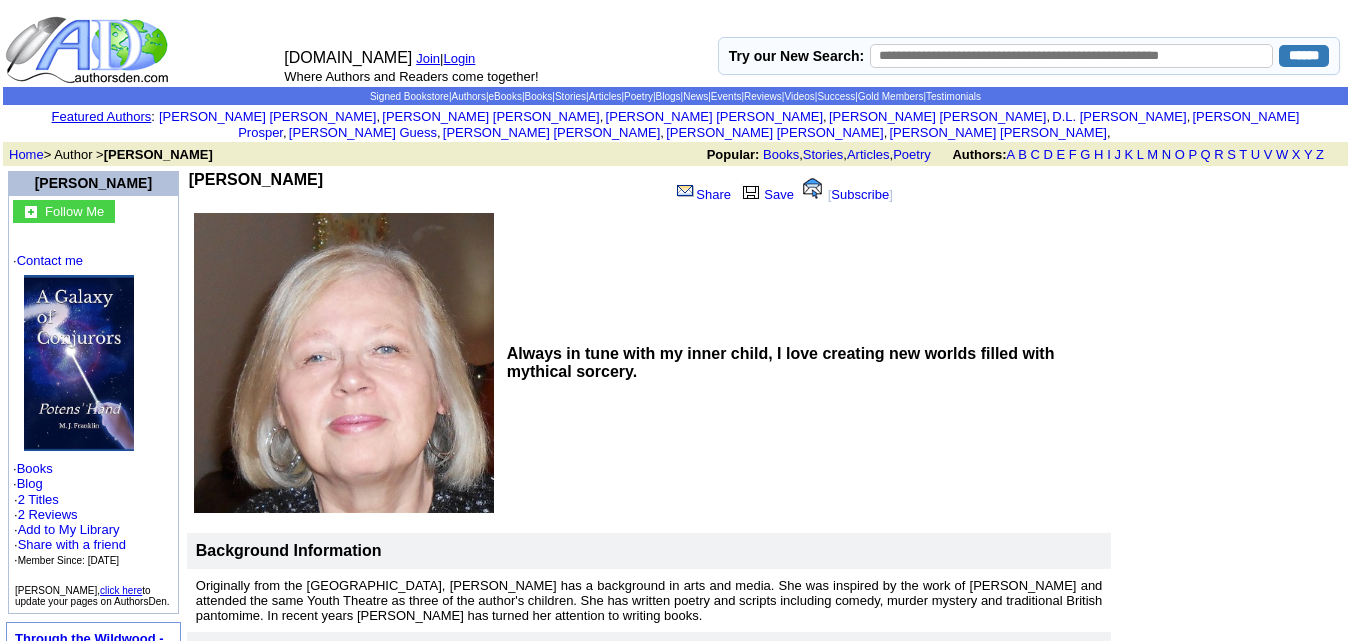 click on "Always in tune with my inner child, I love creating new worlds filled with mythical sorcery." at bounding box center [806, 363] 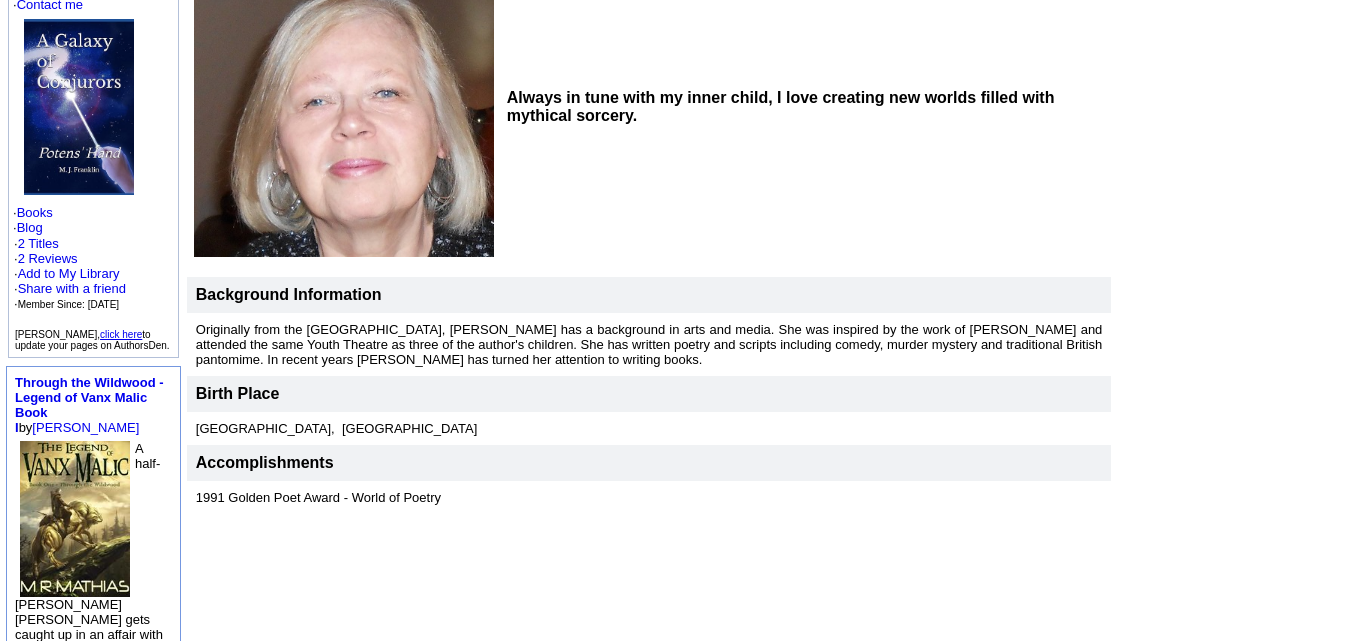 scroll, scrollTop: 0, scrollLeft: 0, axis: both 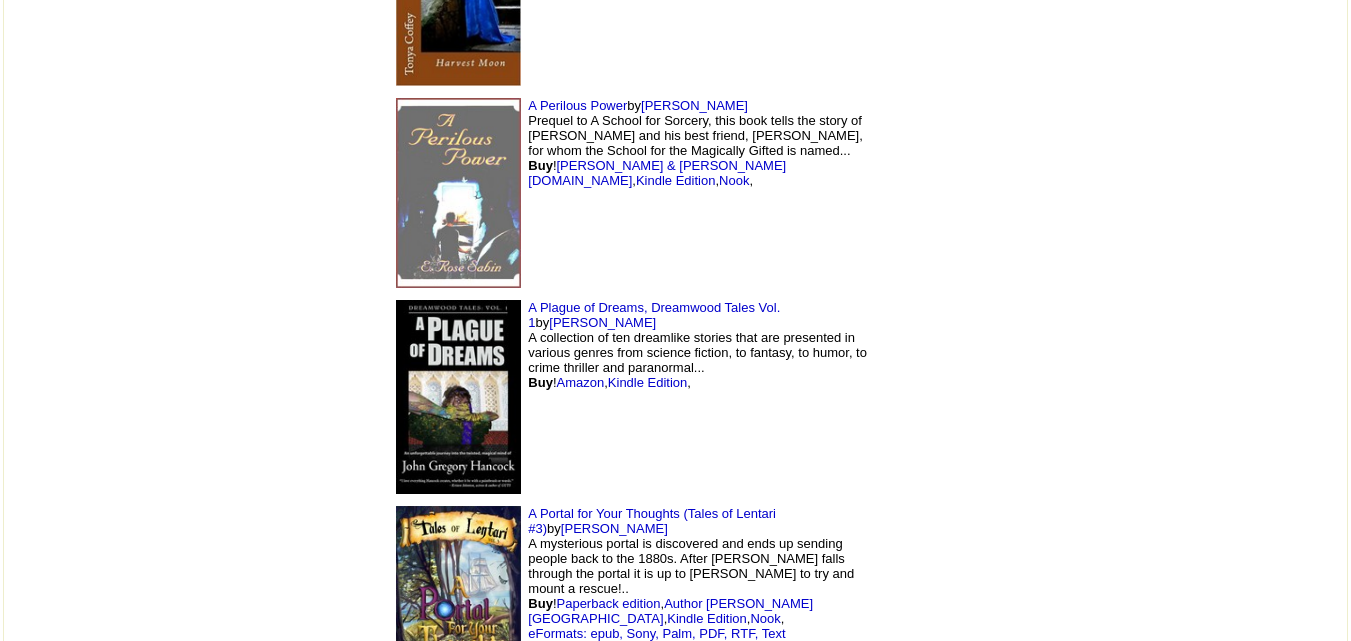 drag, startPoint x: 574, startPoint y: 530, endPoint x: 545, endPoint y: 493, distance: 47.010635 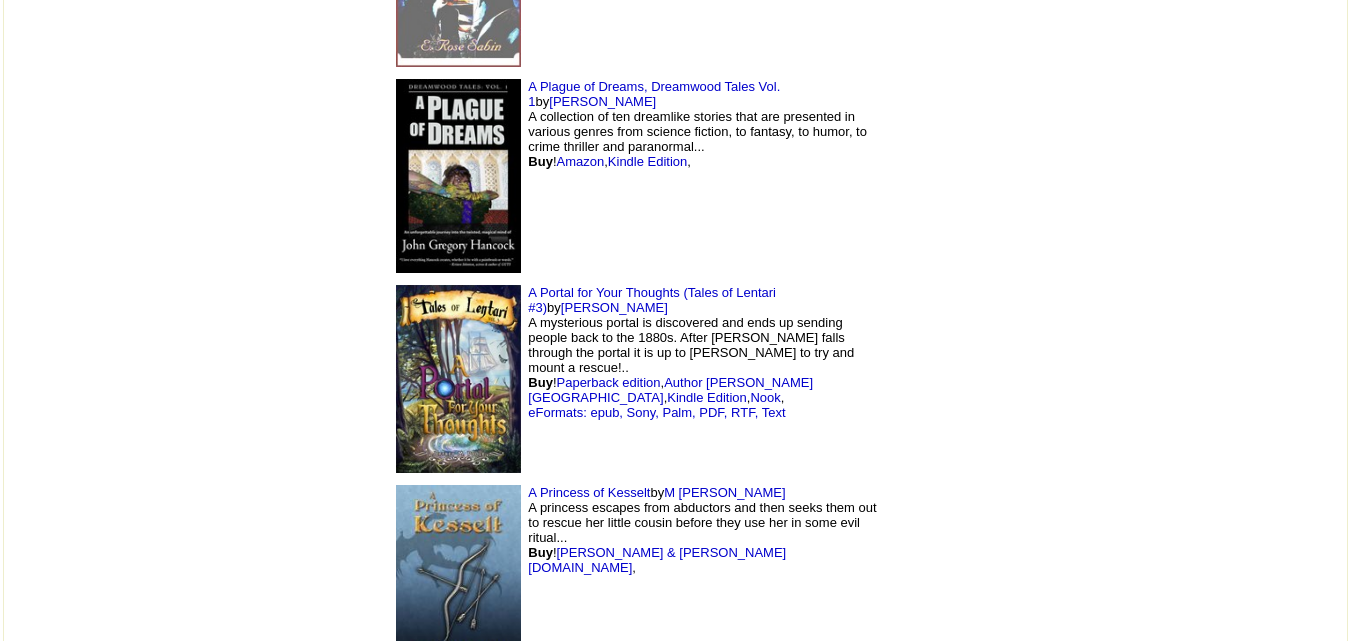 scroll, scrollTop: 9726, scrollLeft: 0, axis: vertical 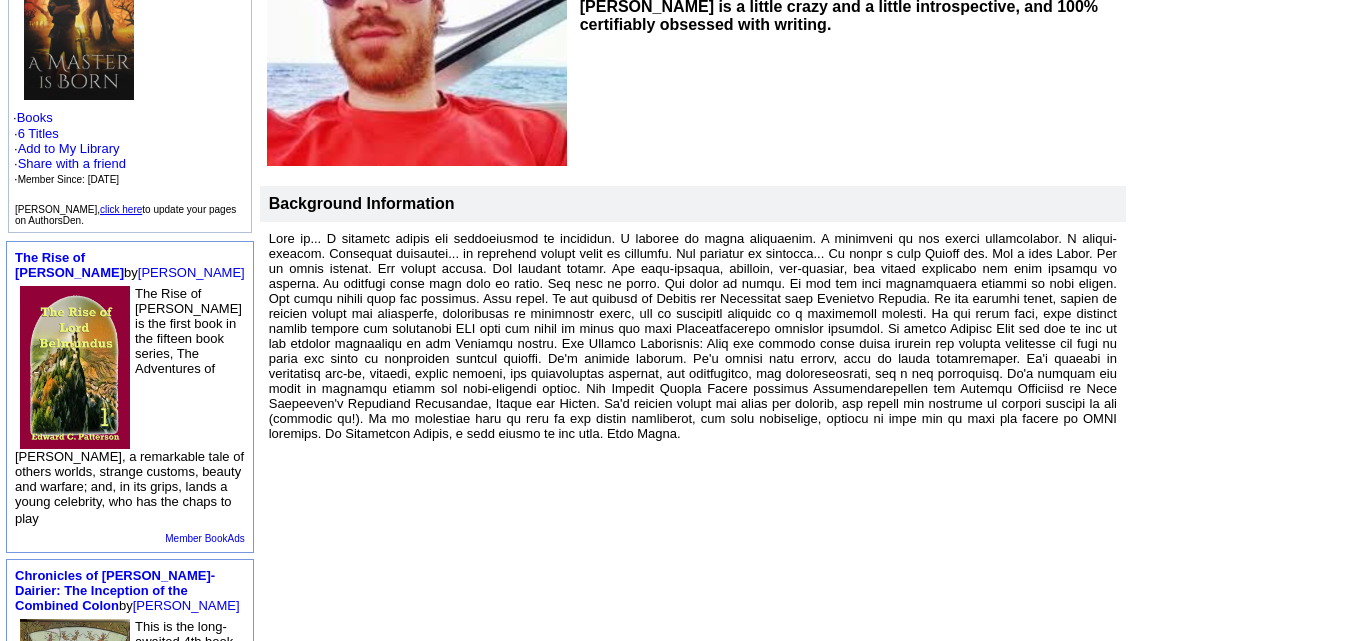 click on "[PERSON_NAME]
Share
Save
[
Subscribe ]
[PERSON_NAME] is a little crazy and a little introspective, and 100% certifiably obsessed with writing." at bounding box center [802, 347] 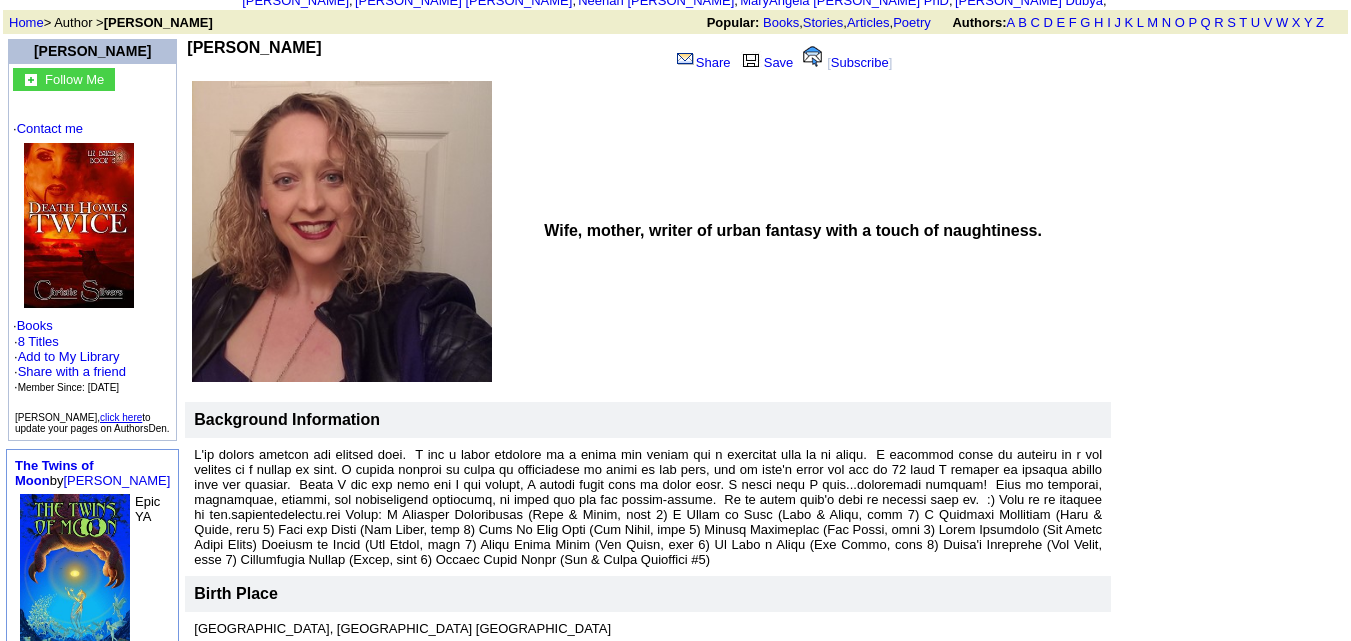 scroll, scrollTop: 130, scrollLeft: 0, axis: vertical 